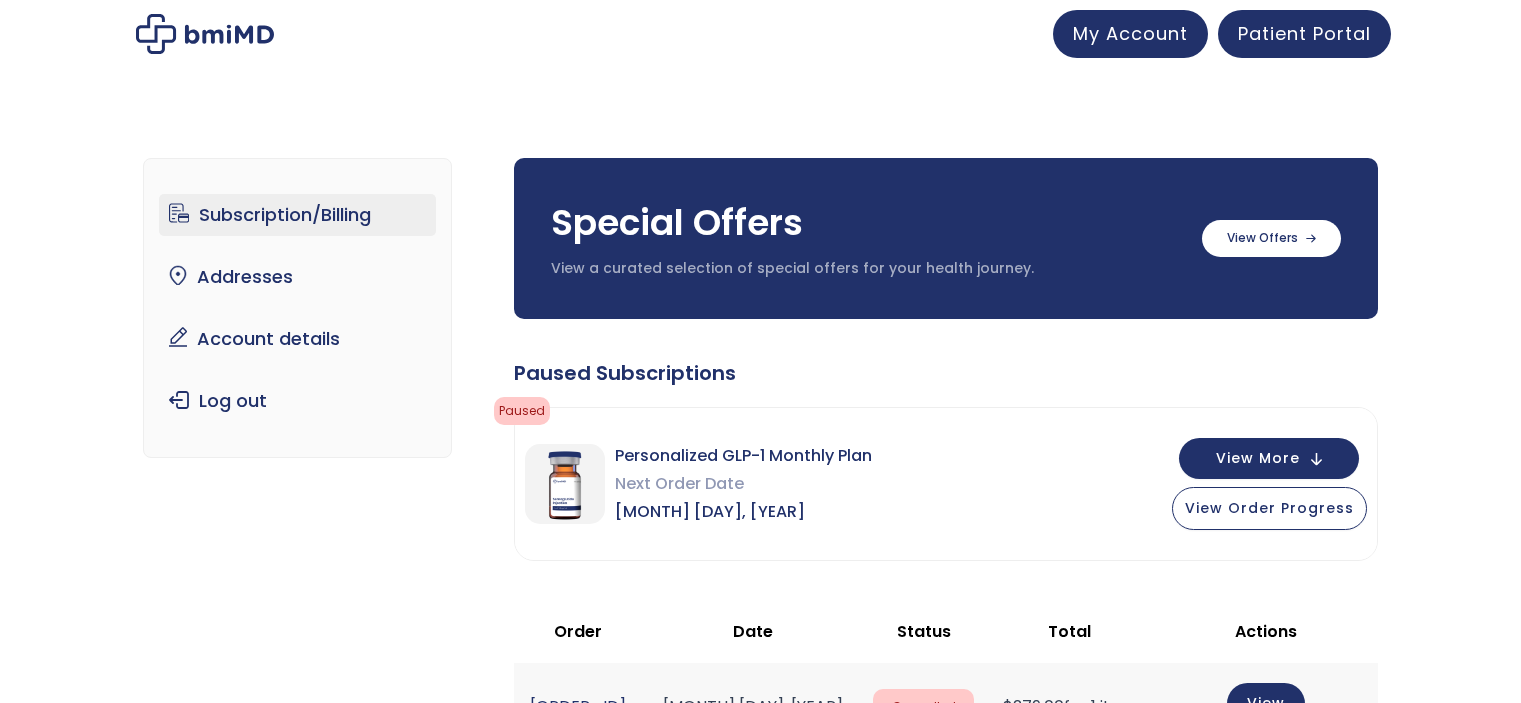 scroll, scrollTop: 0, scrollLeft: 0, axis: both 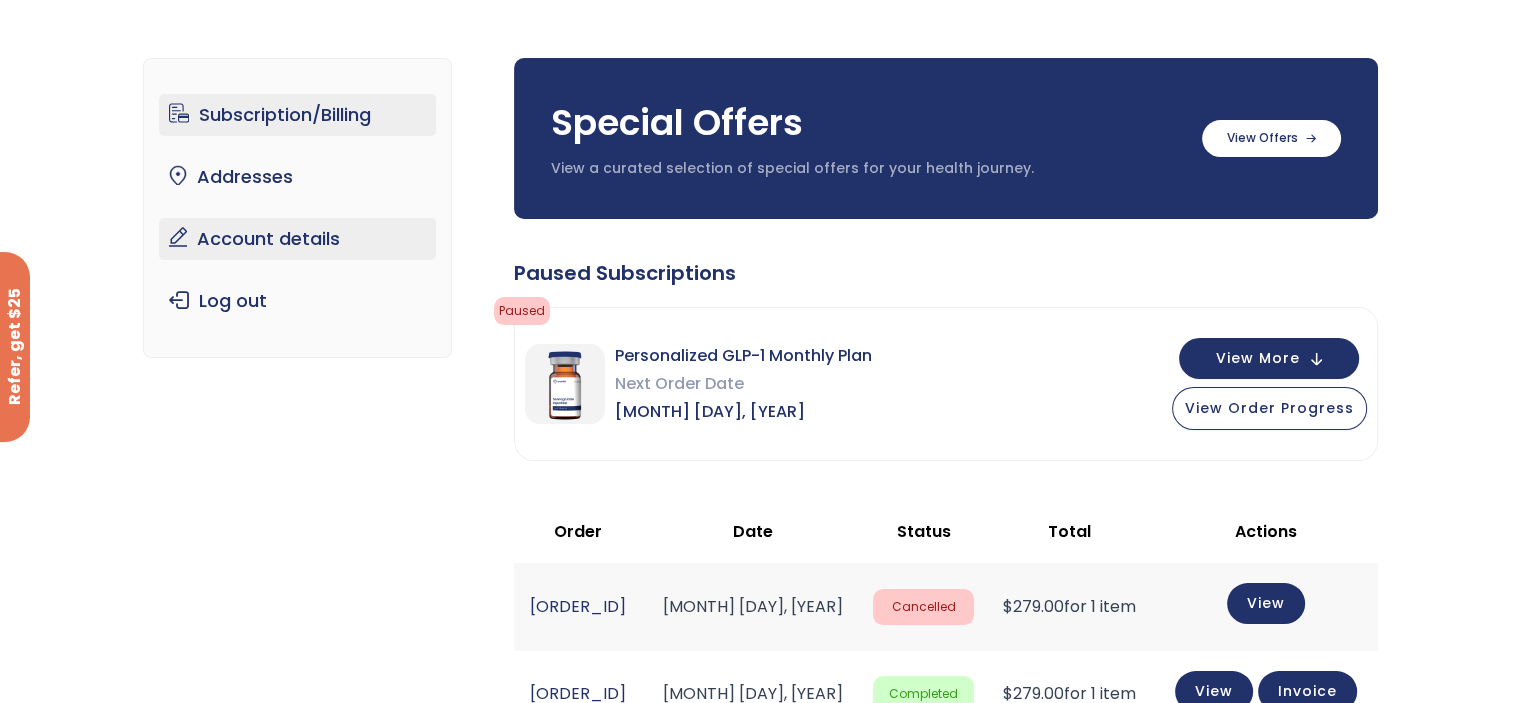 click on "Account details" at bounding box center (297, 239) 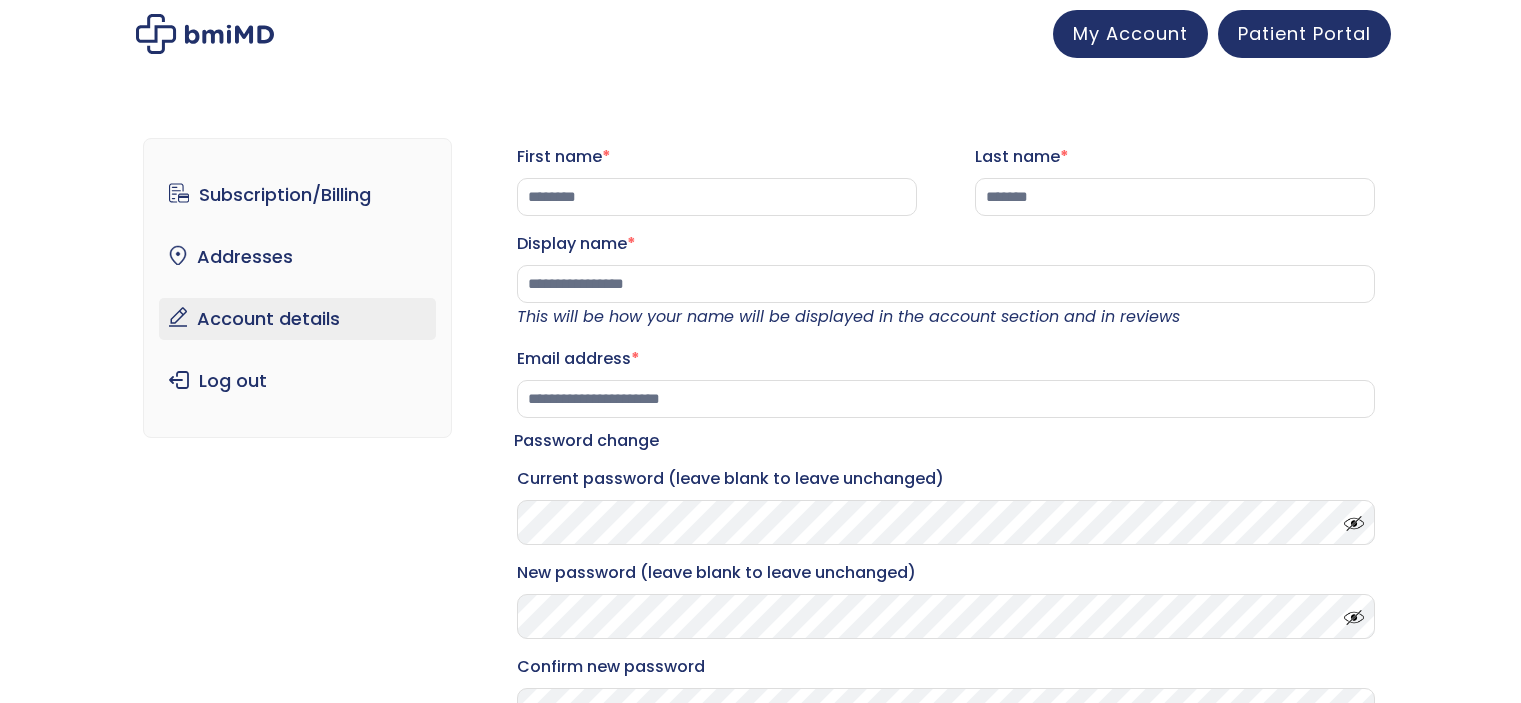 scroll, scrollTop: 0, scrollLeft: 0, axis: both 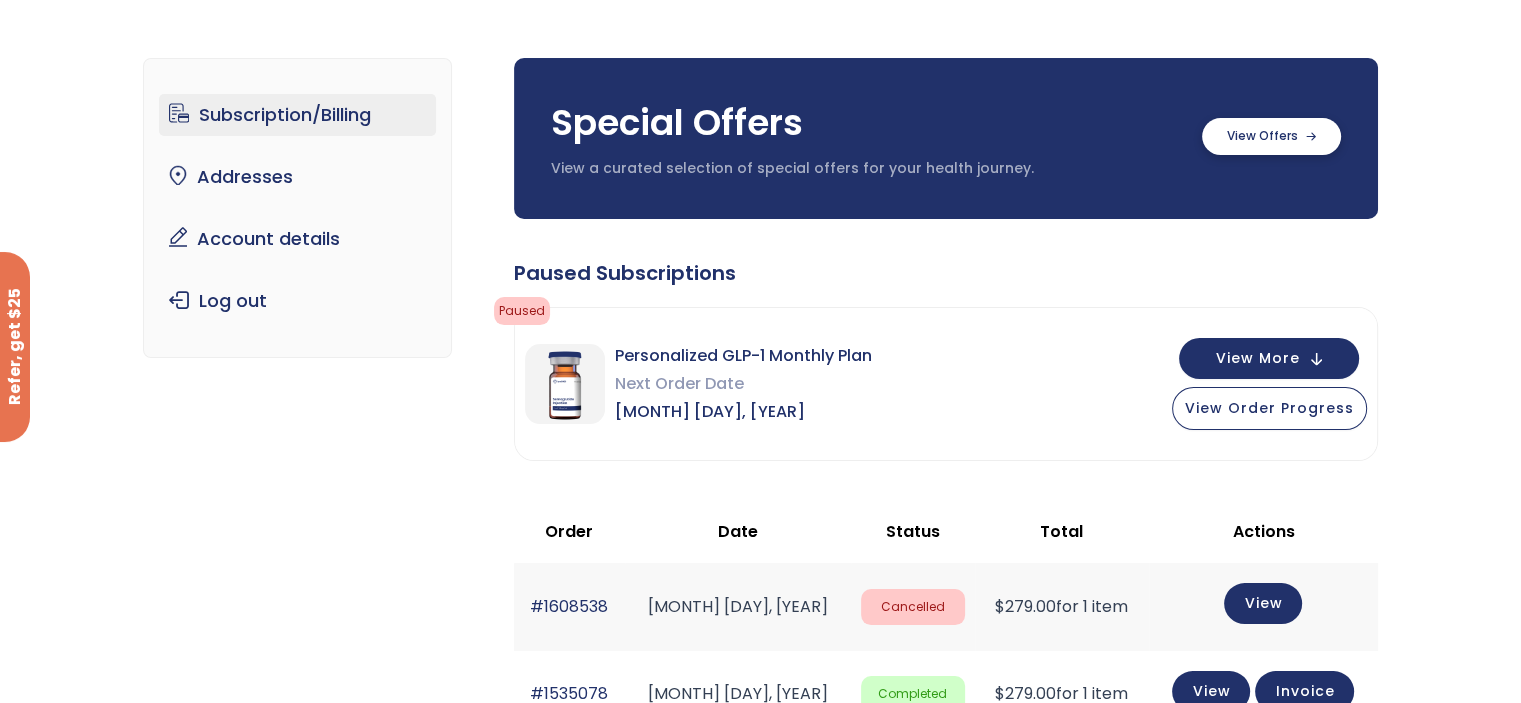 click at bounding box center (1271, 136) 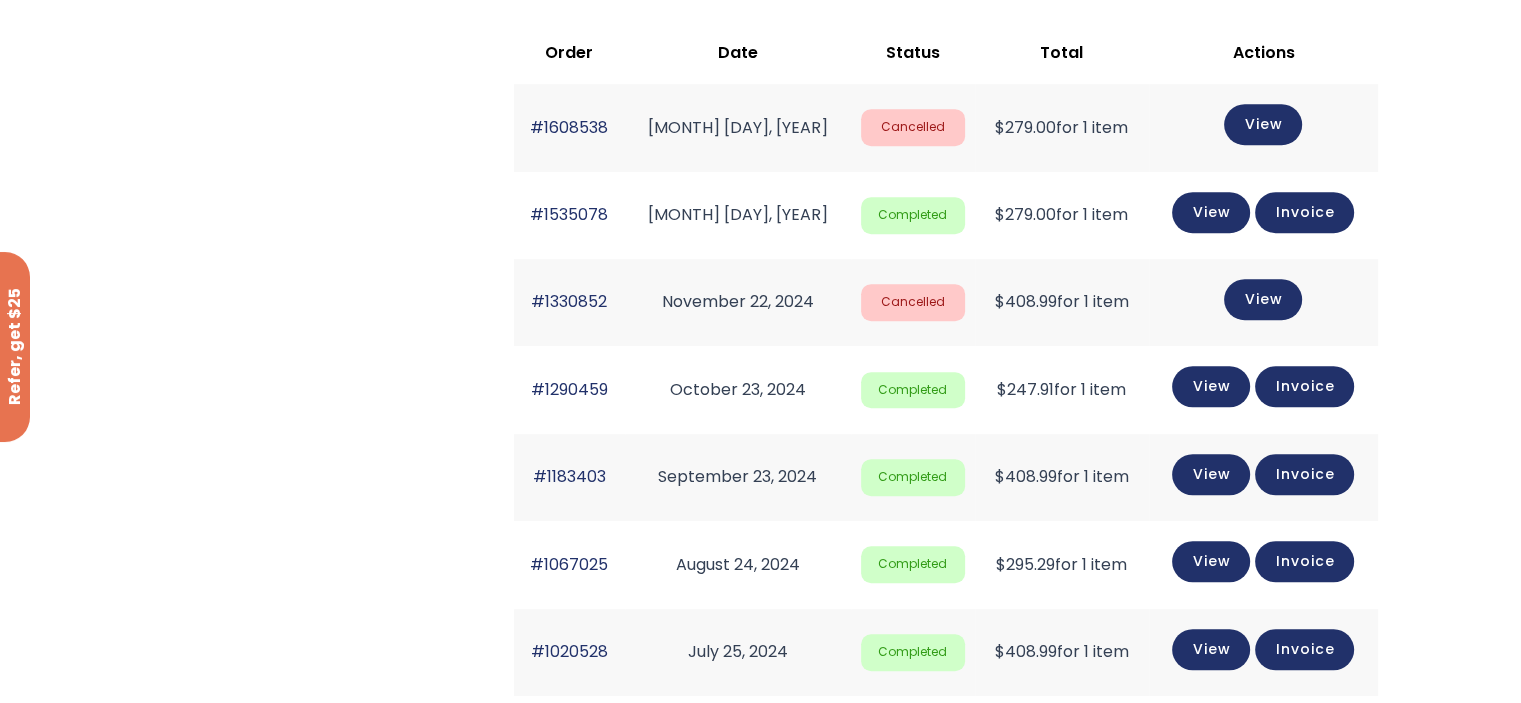 scroll, scrollTop: 600, scrollLeft: 0, axis: vertical 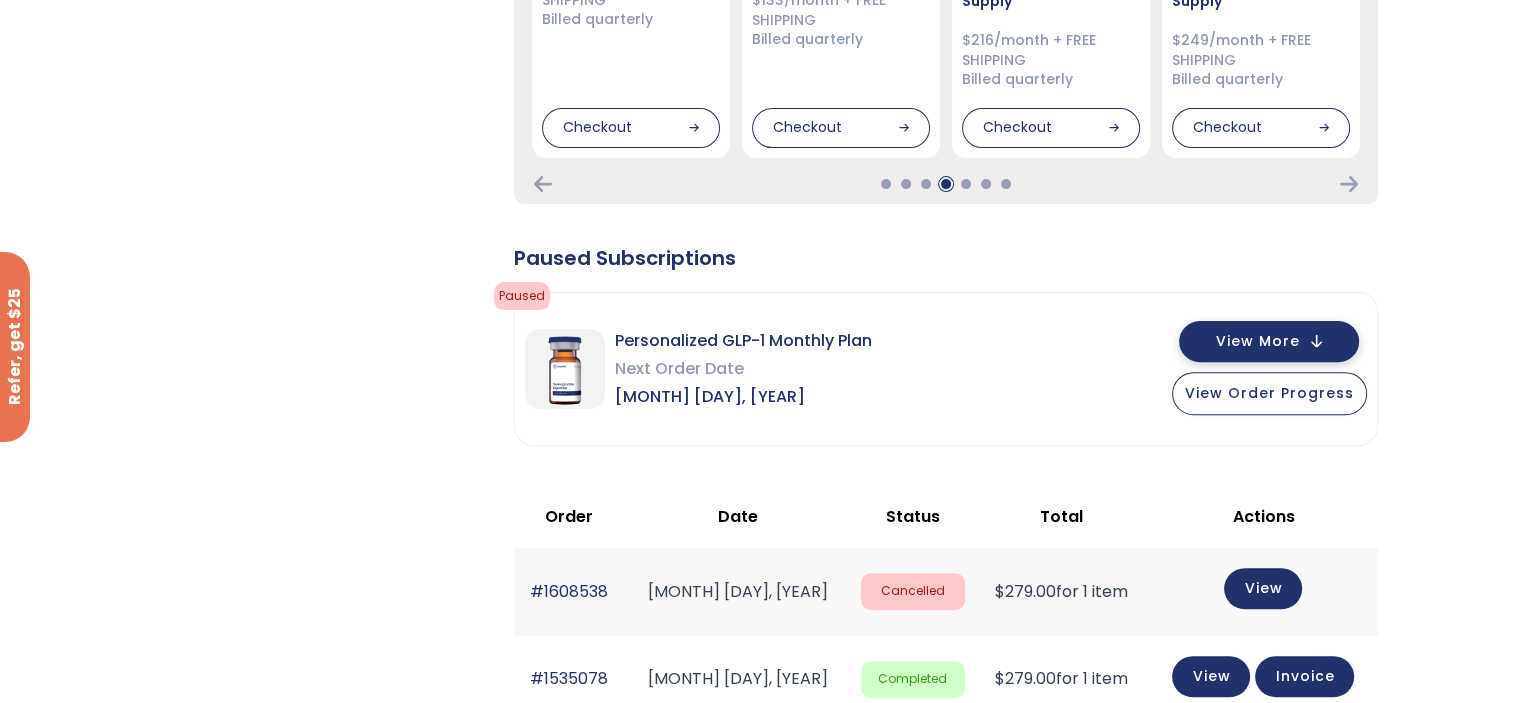 click on "View More" at bounding box center (1258, 341) 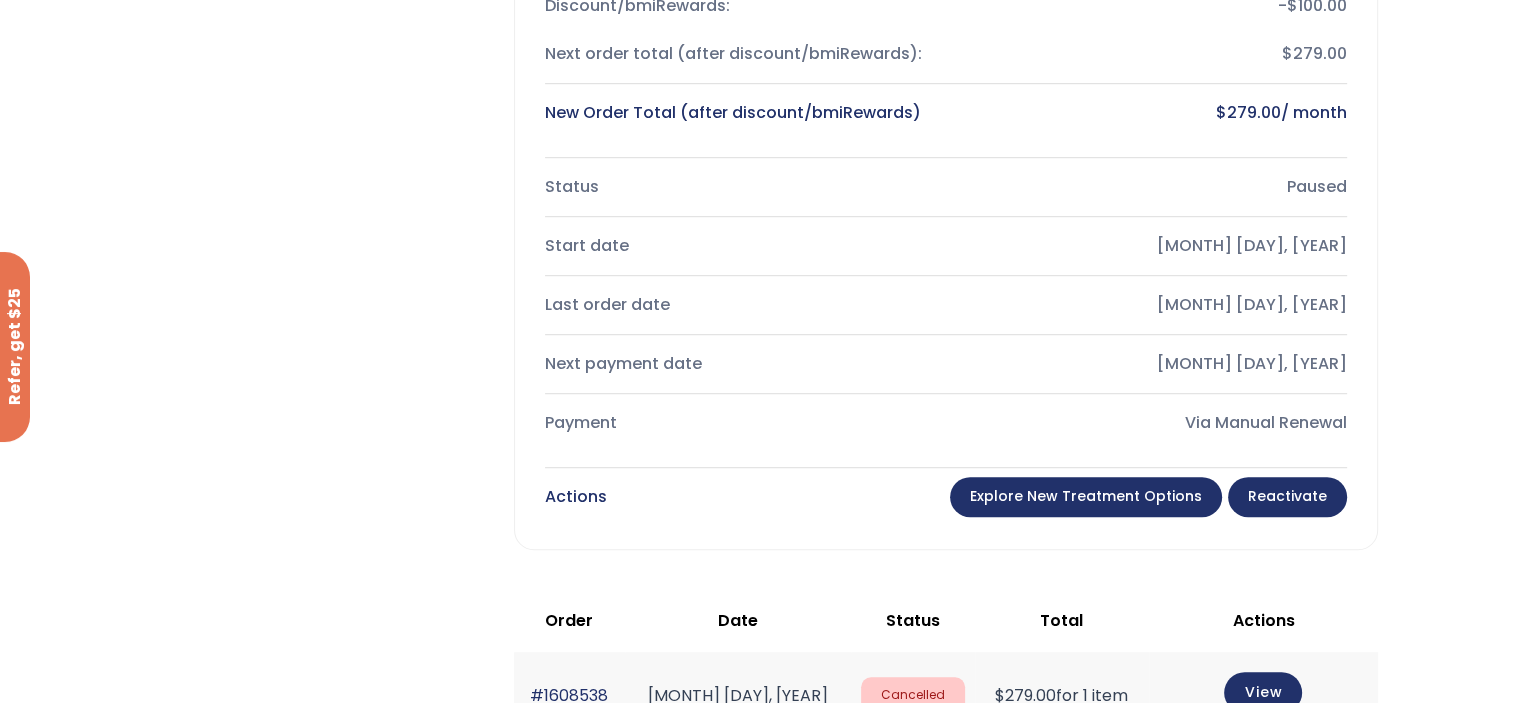 scroll, scrollTop: 1300, scrollLeft: 0, axis: vertical 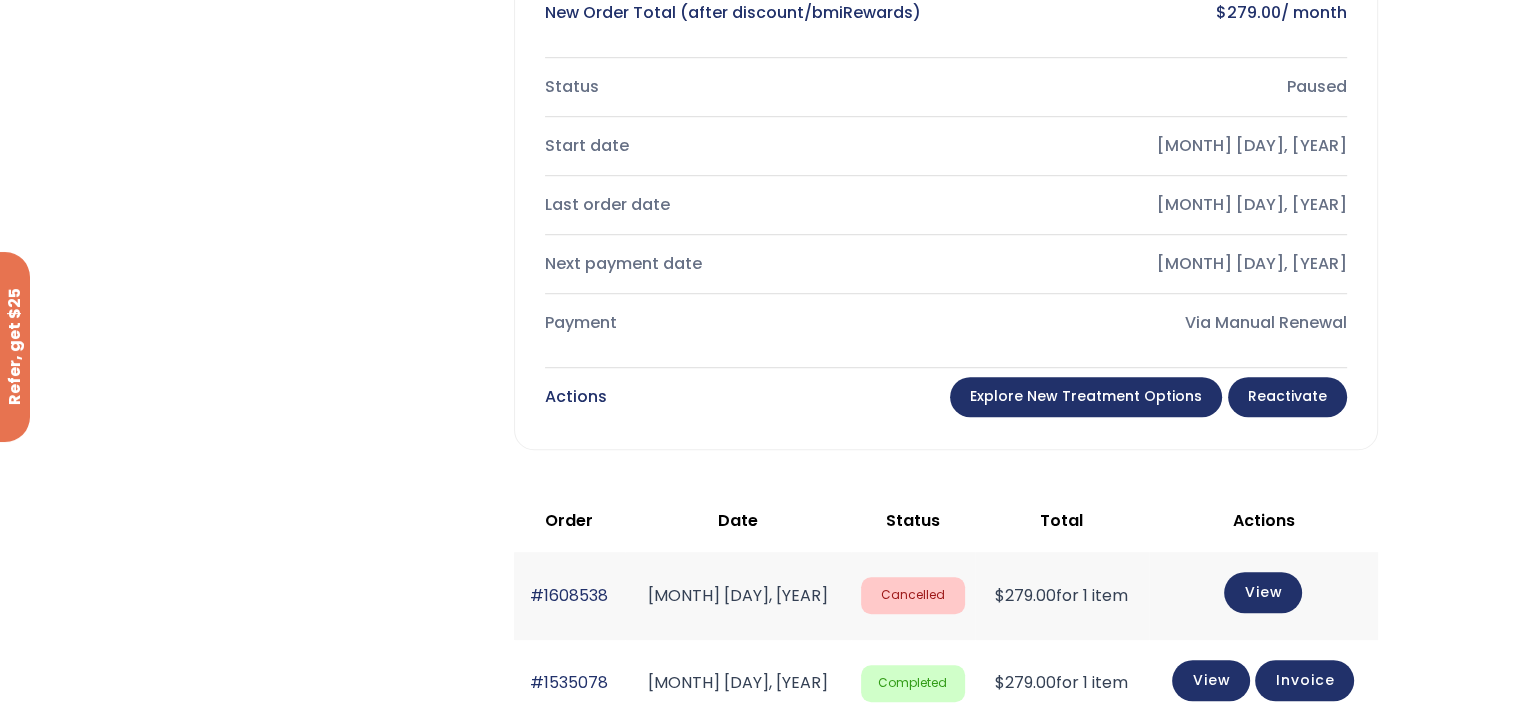 click on "Status
Paused" at bounding box center (946, 87) 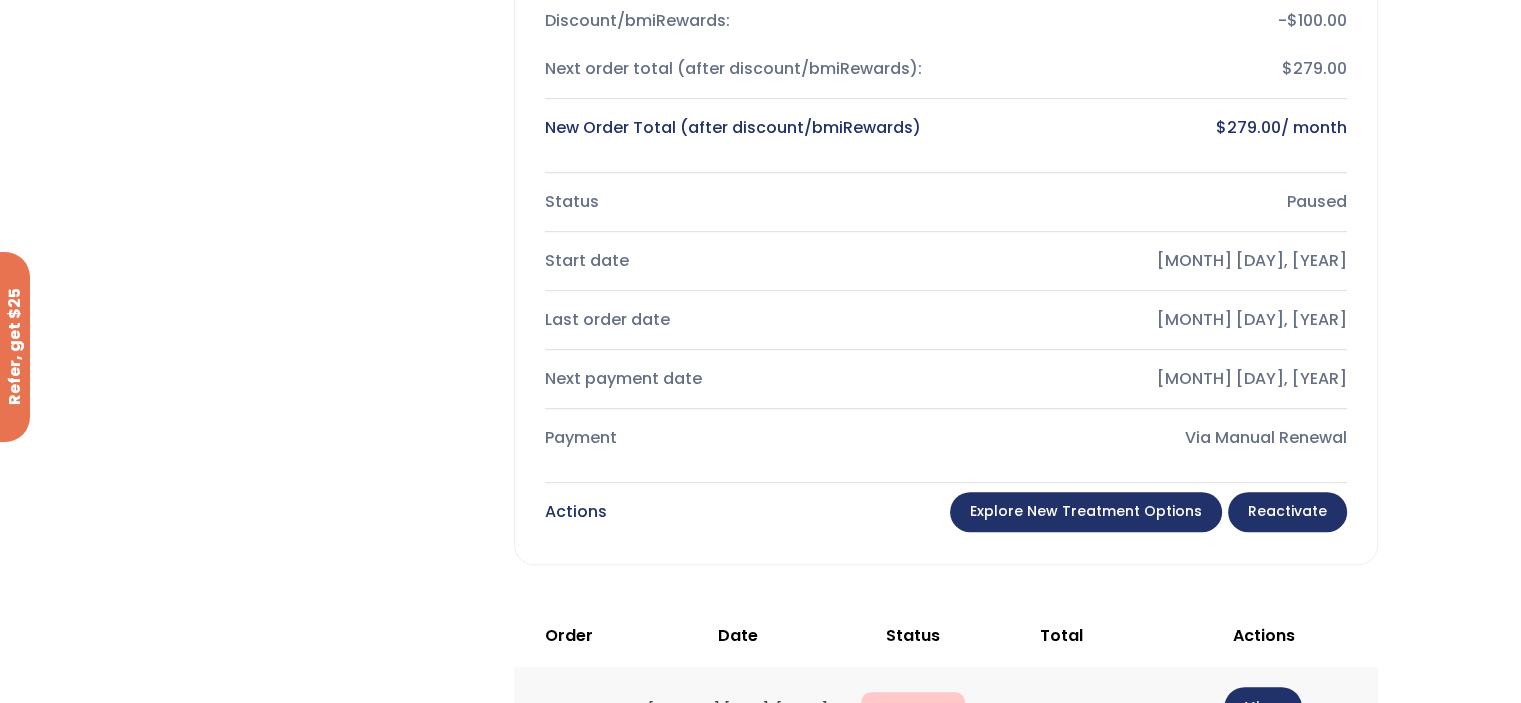 scroll, scrollTop: 1300, scrollLeft: 0, axis: vertical 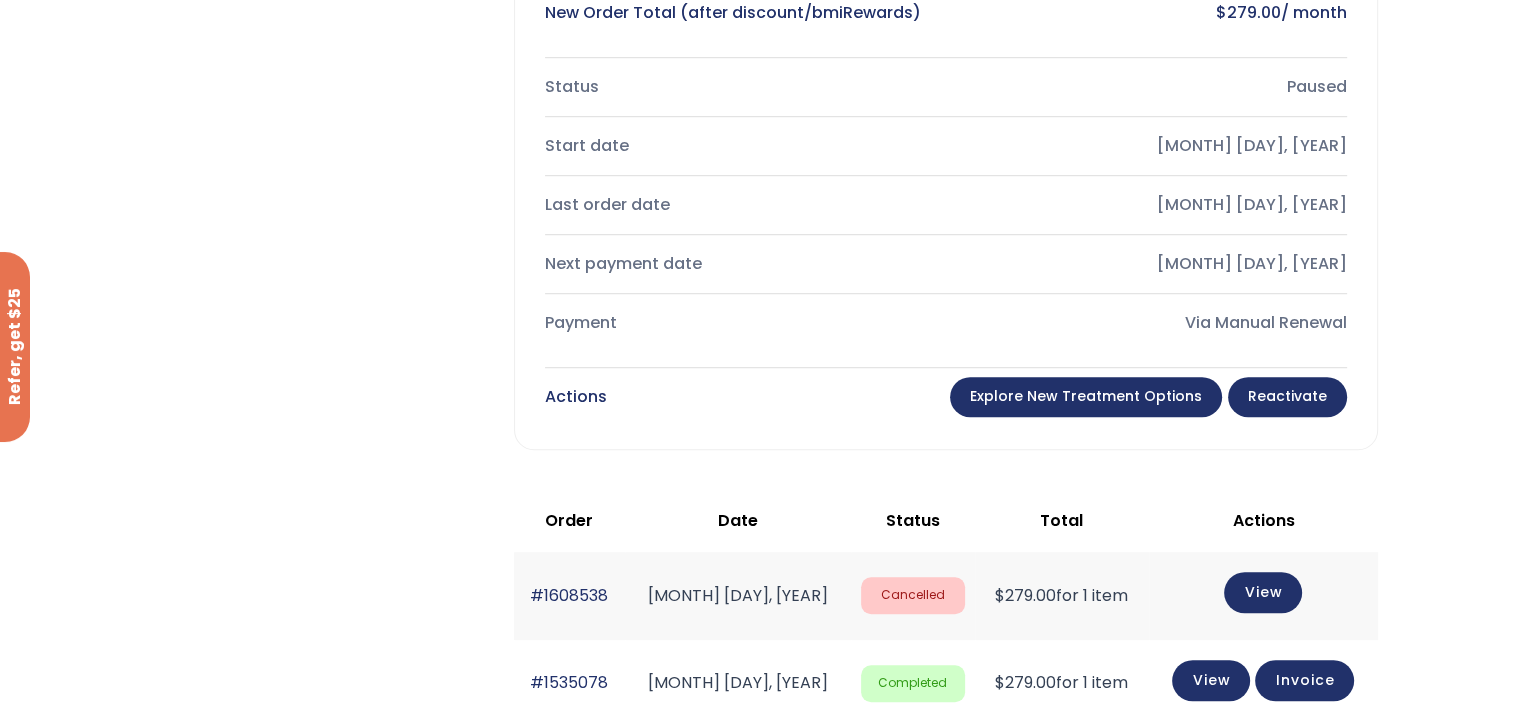 click on "Explore New Treatment Options" at bounding box center [1086, 397] 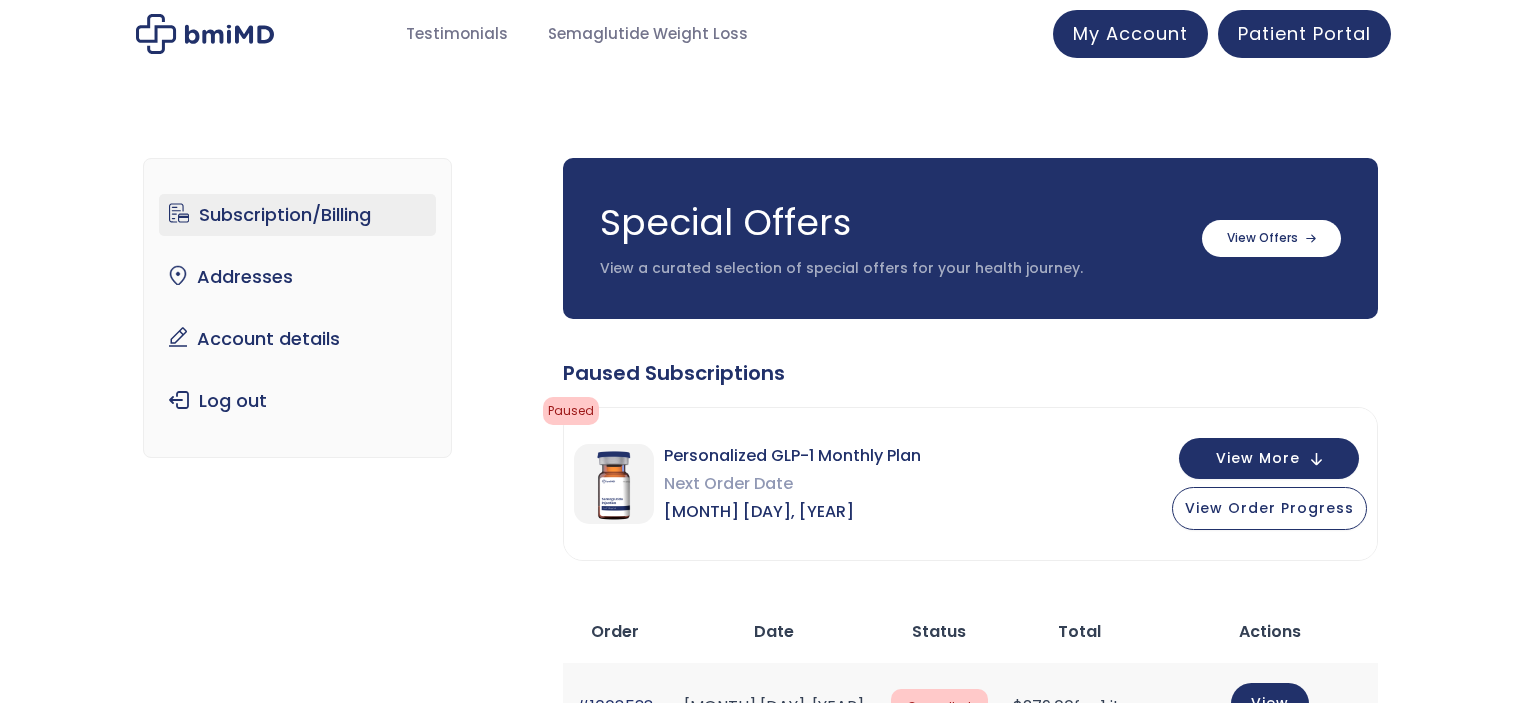 scroll, scrollTop: 0, scrollLeft: 0, axis: both 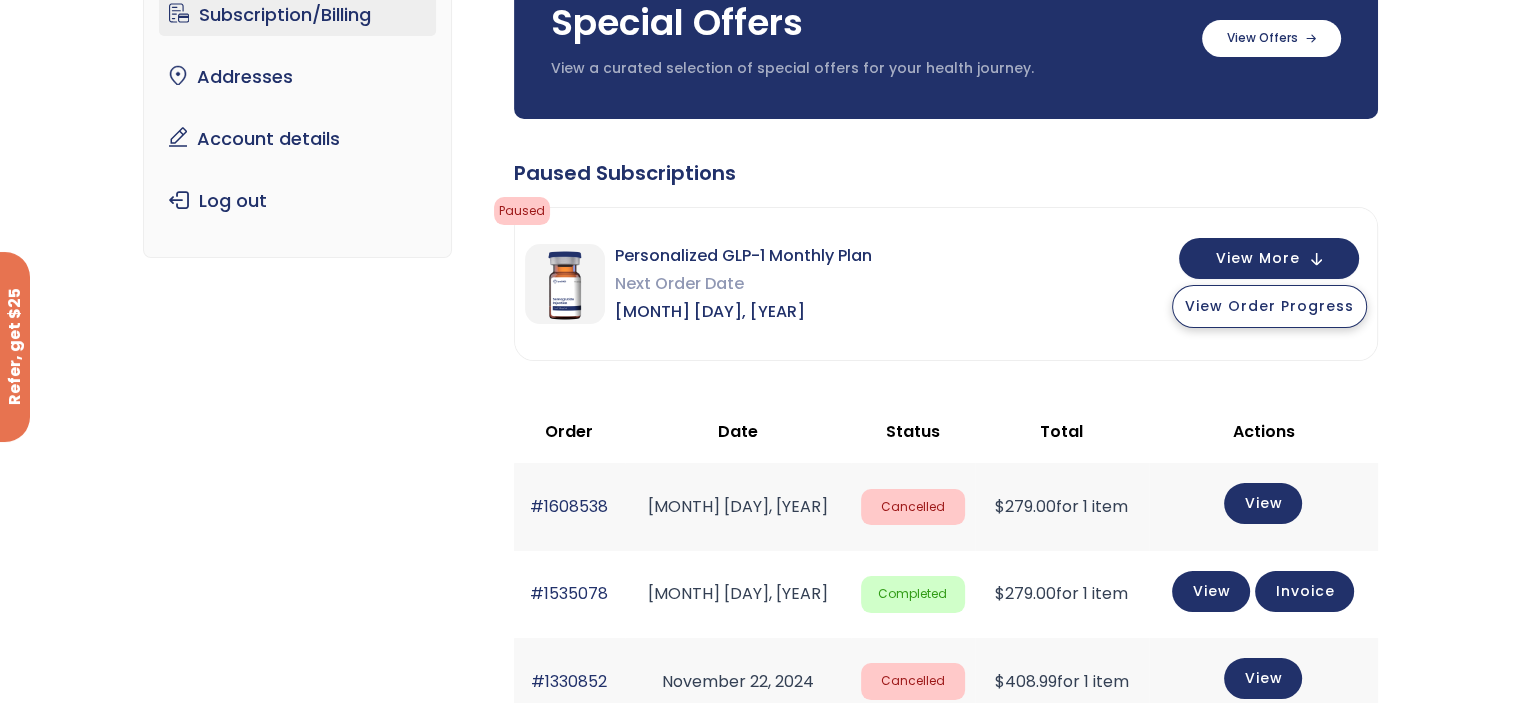 click on "View Order Progress" at bounding box center [1269, 306] 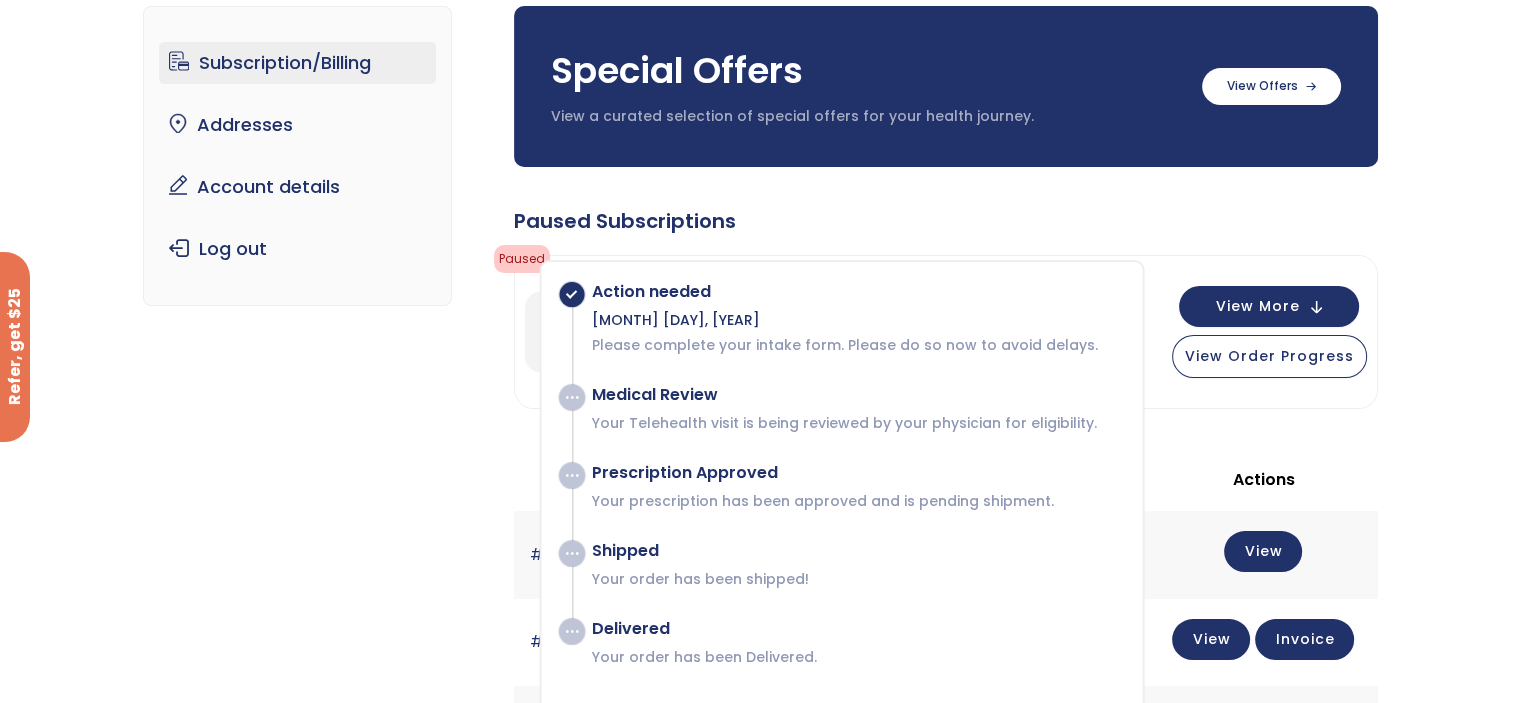 scroll, scrollTop: 100, scrollLeft: 0, axis: vertical 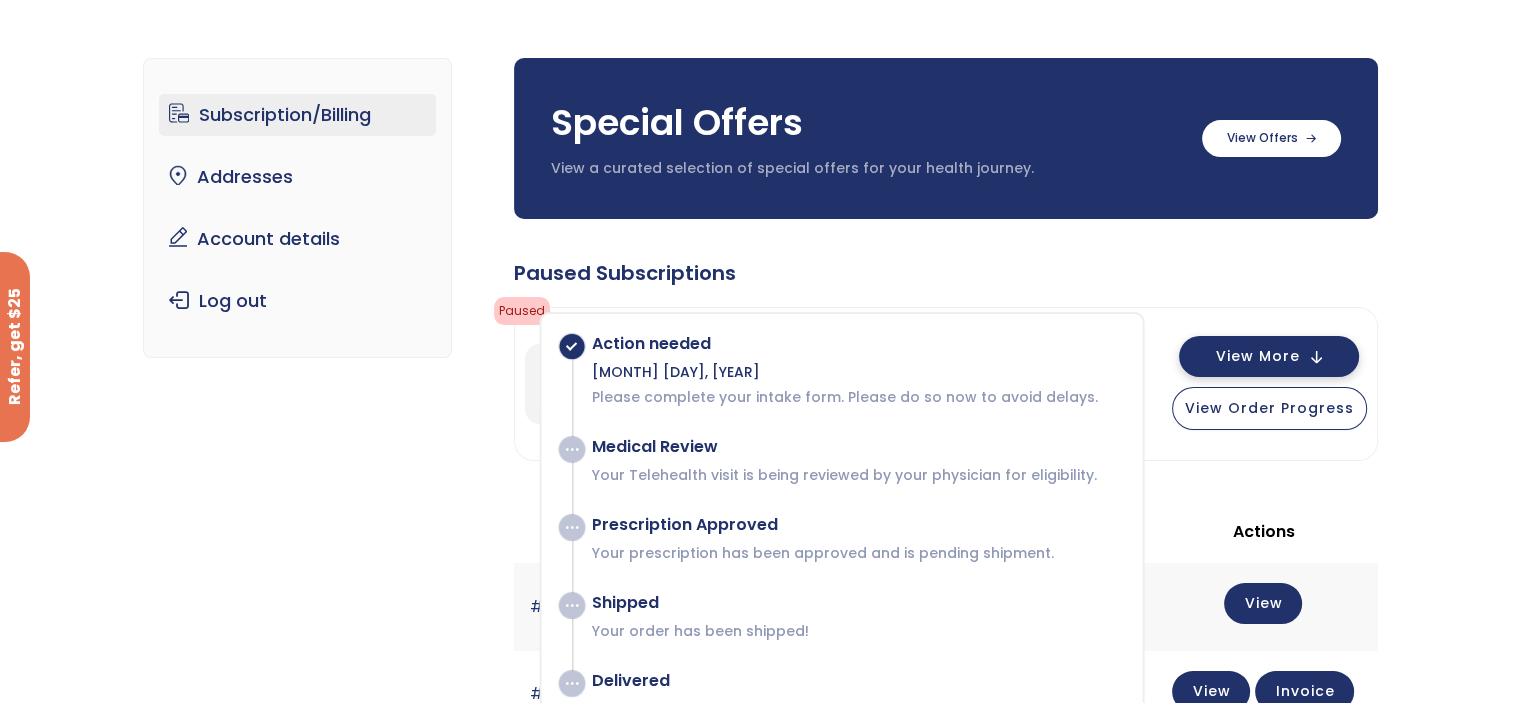 click on "View More" at bounding box center [1258, 356] 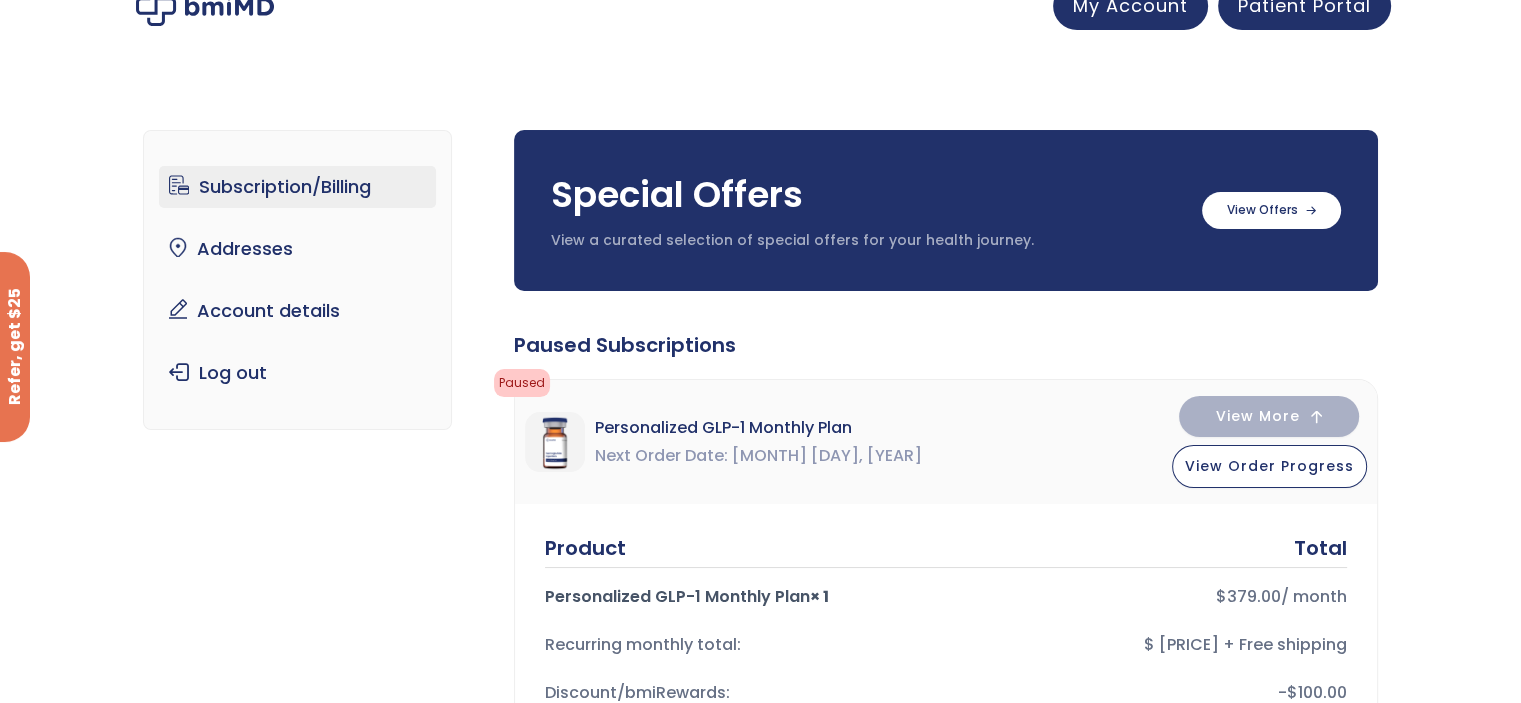 scroll, scrollTop: 0, scrollLeft: 0, axis: both 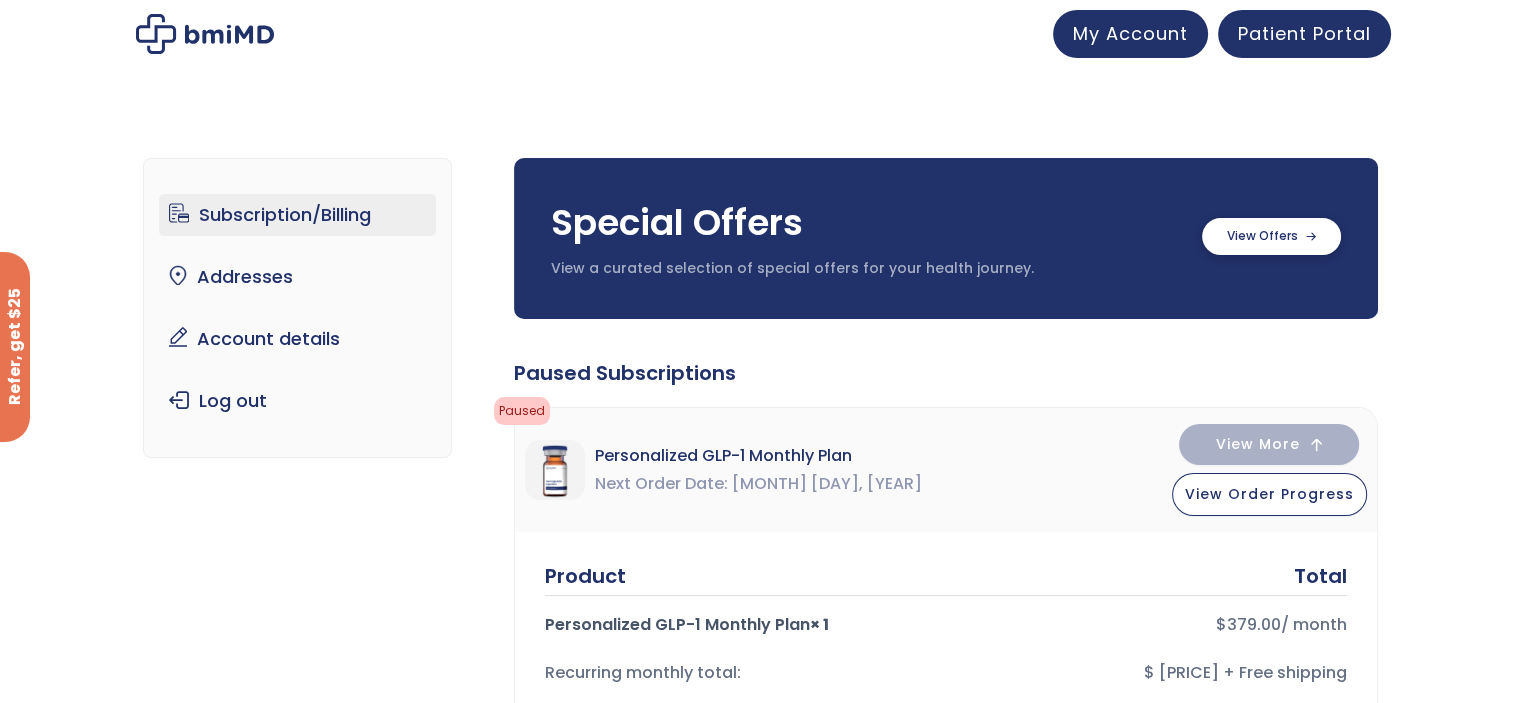 click at bounding box center (1271, 236) 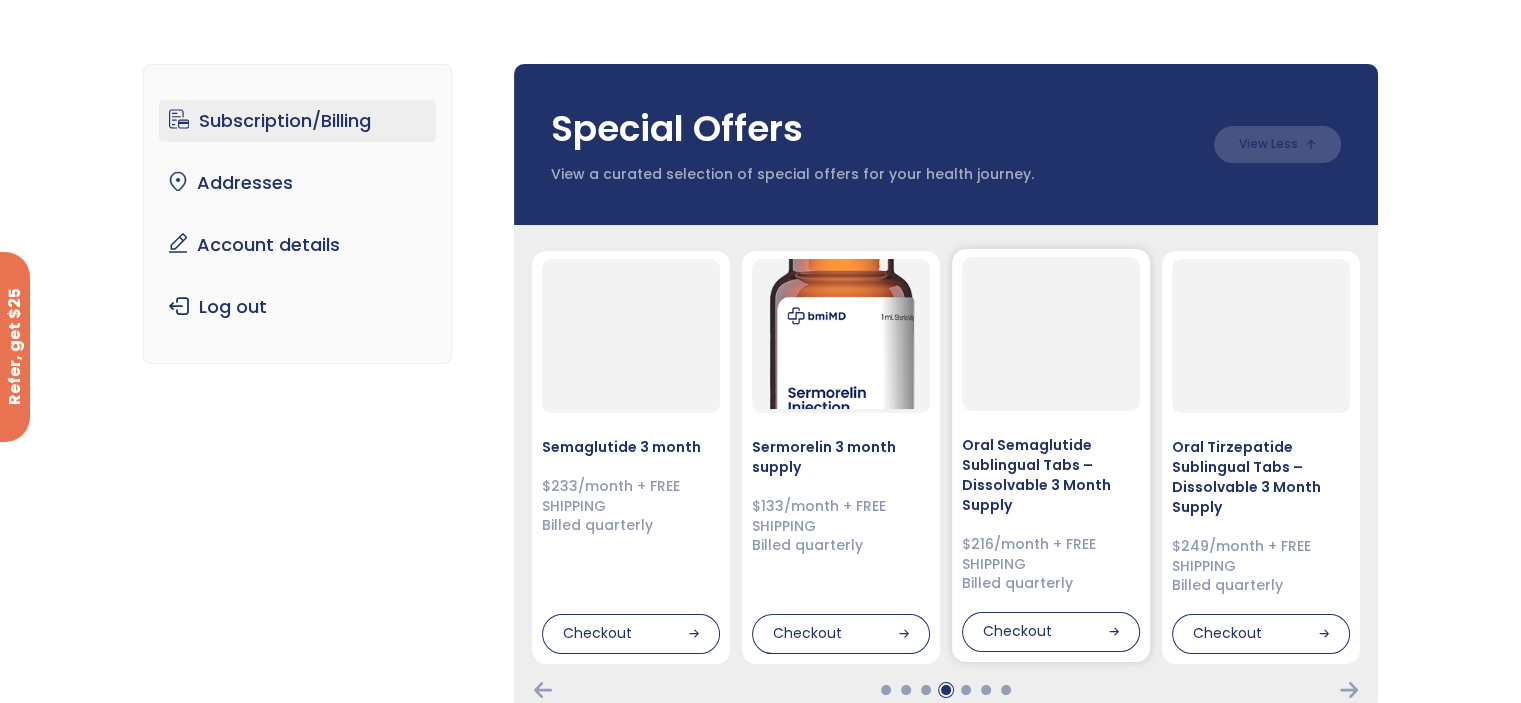 scroll, scrollTop: 300, scrollLeft: 0, axis: vertical 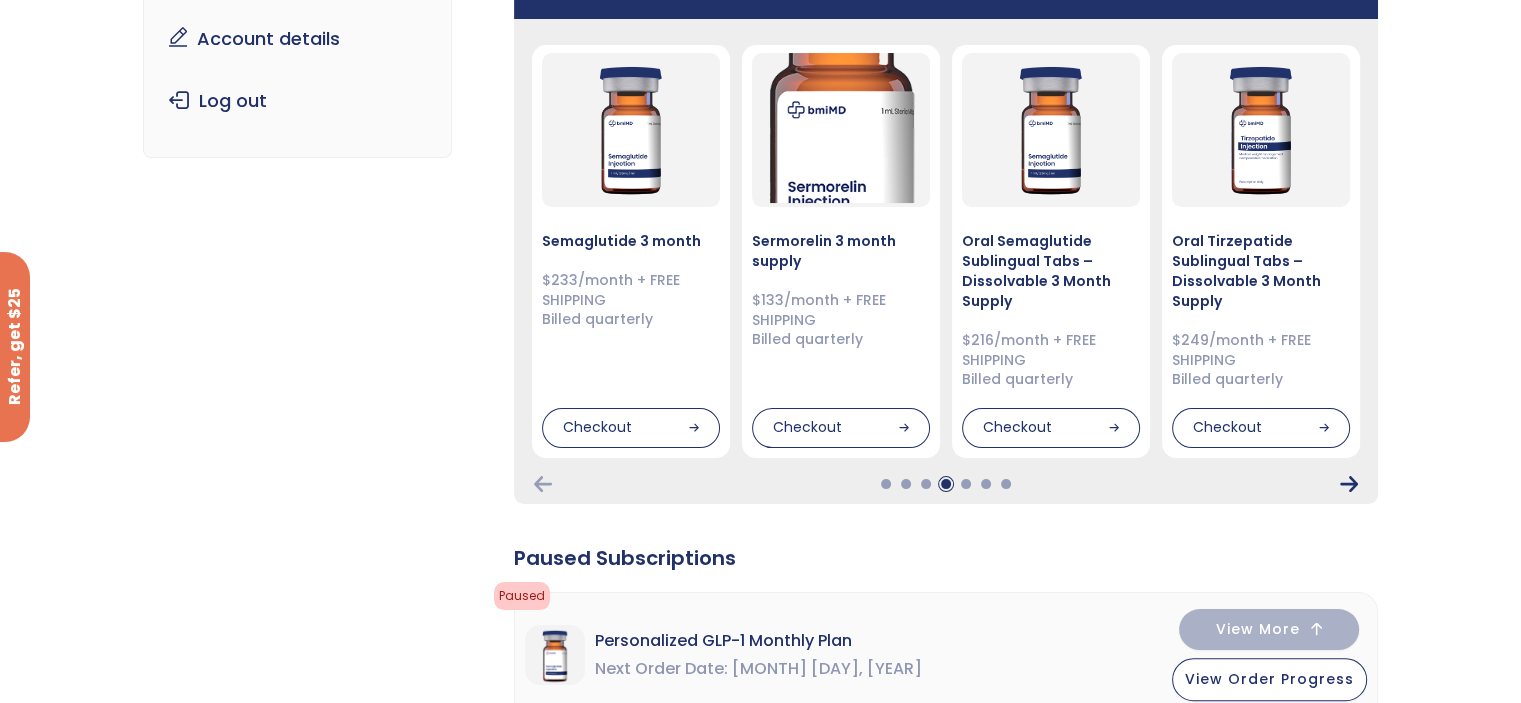 click 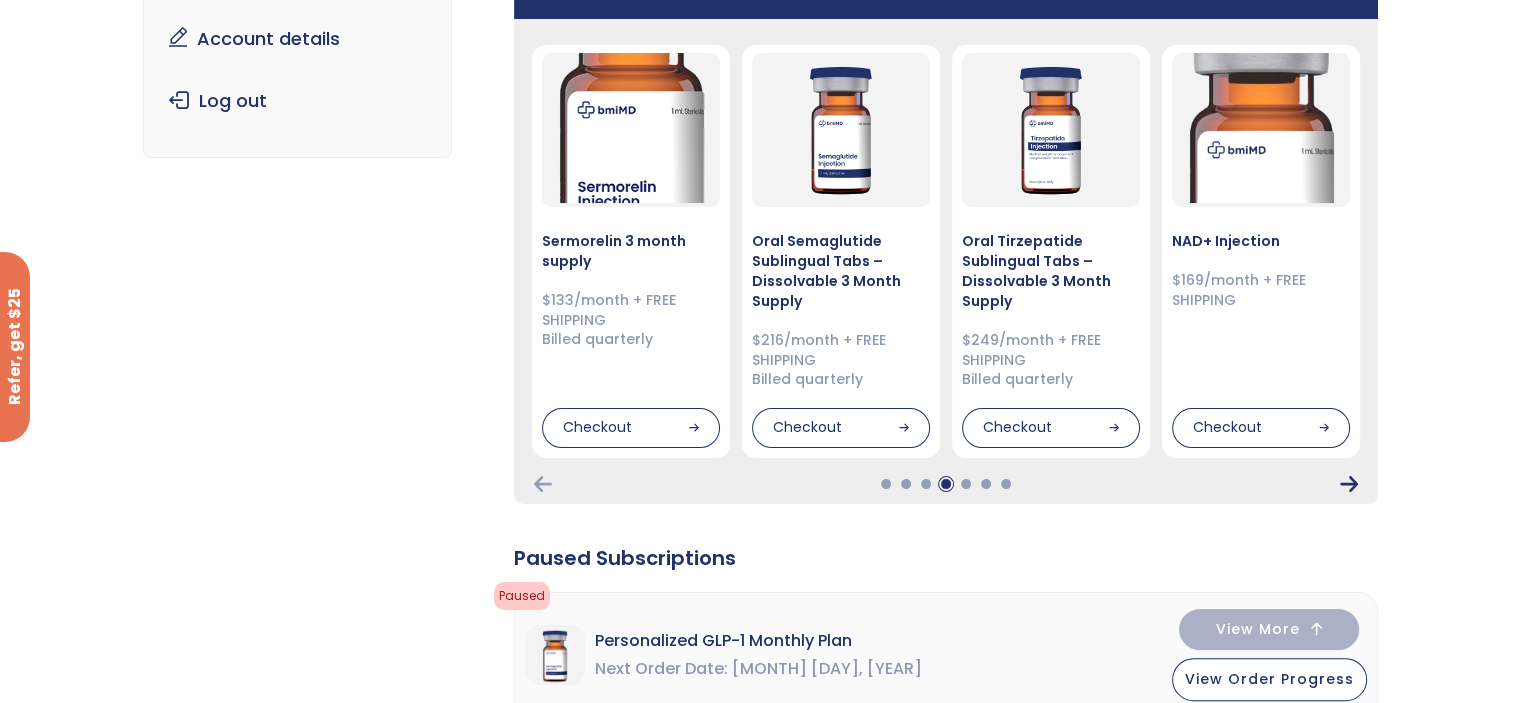click 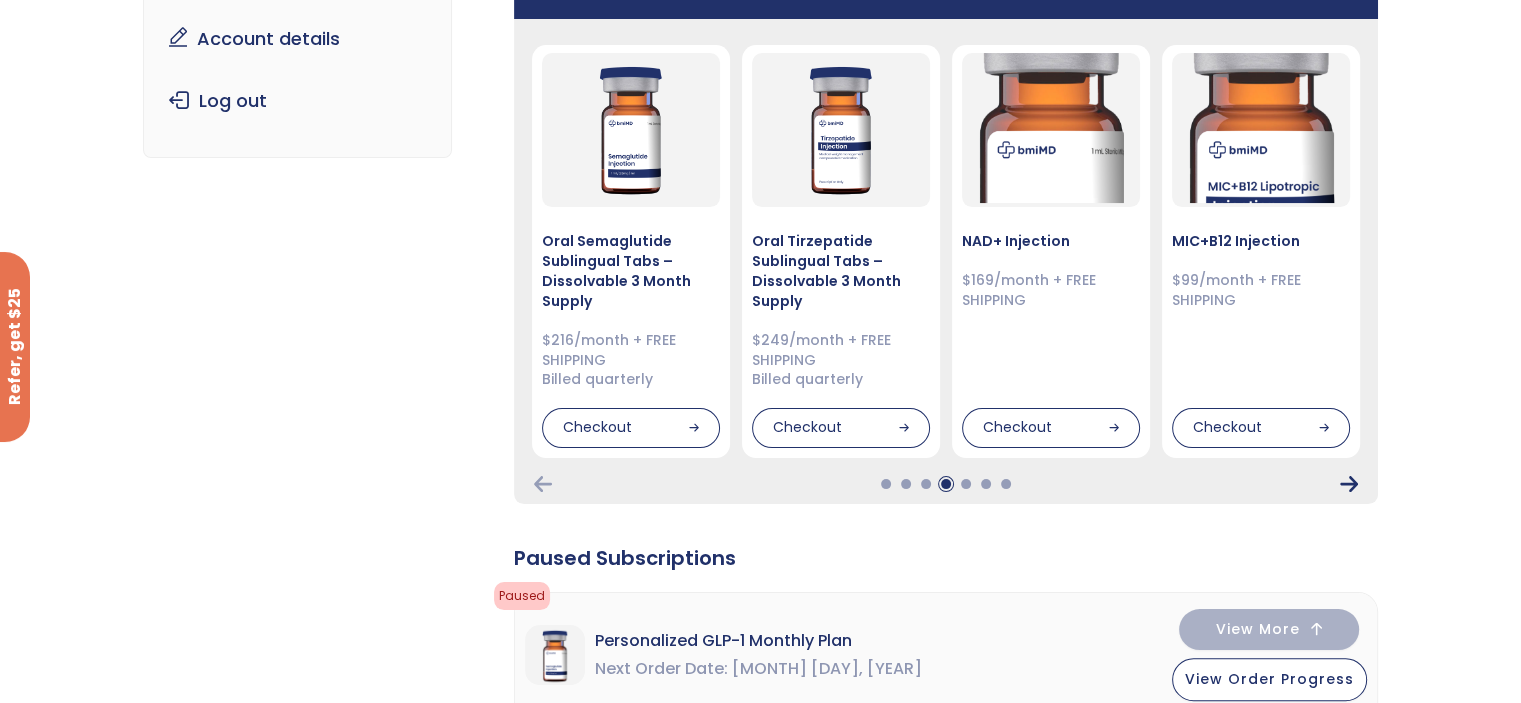 click 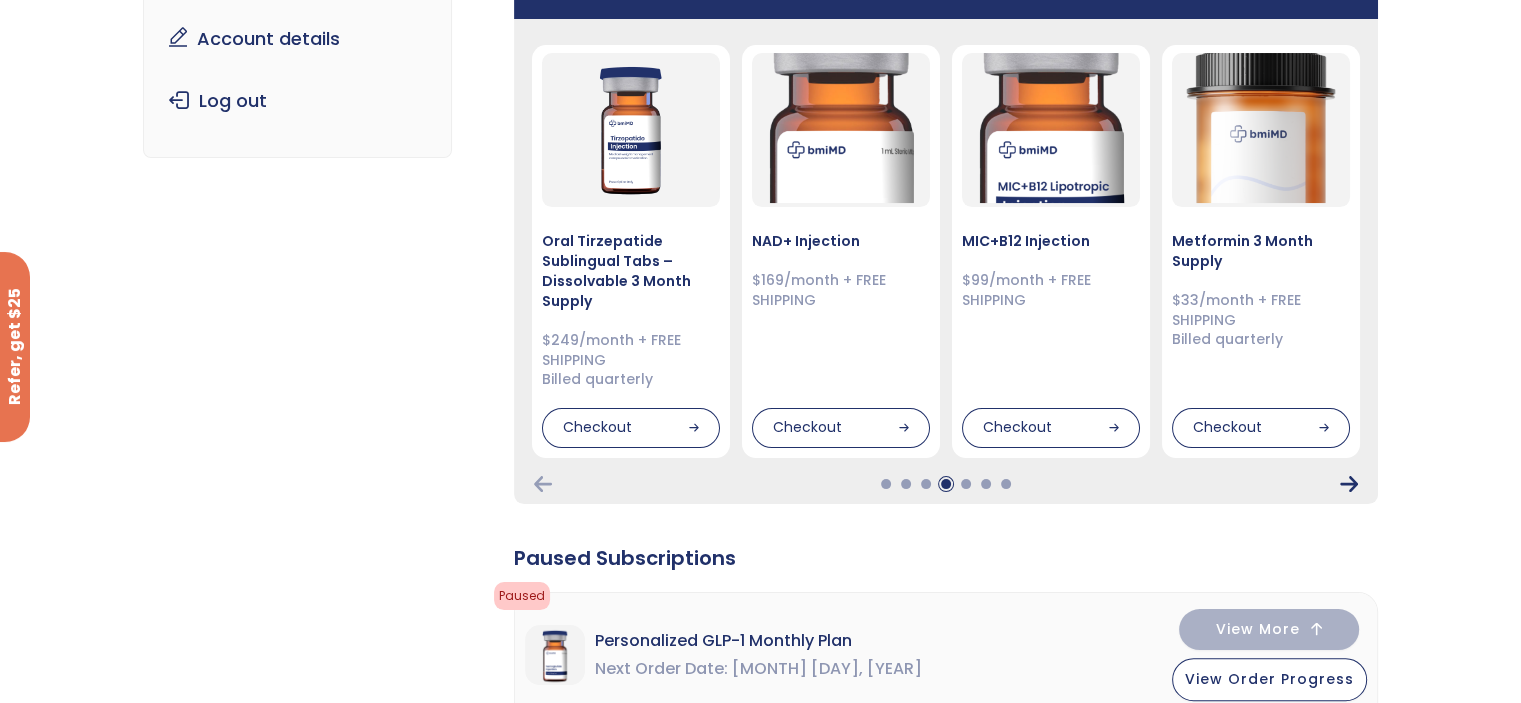 click 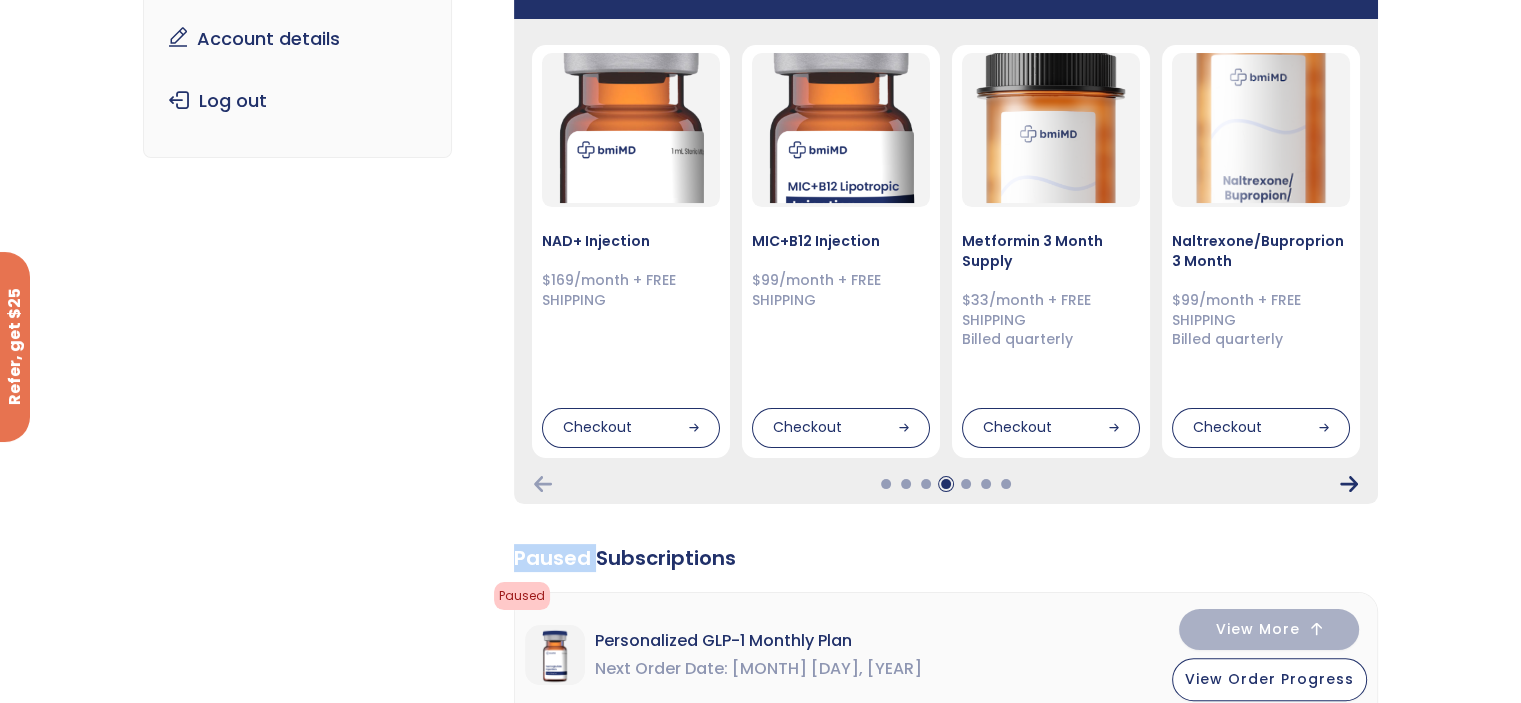 click 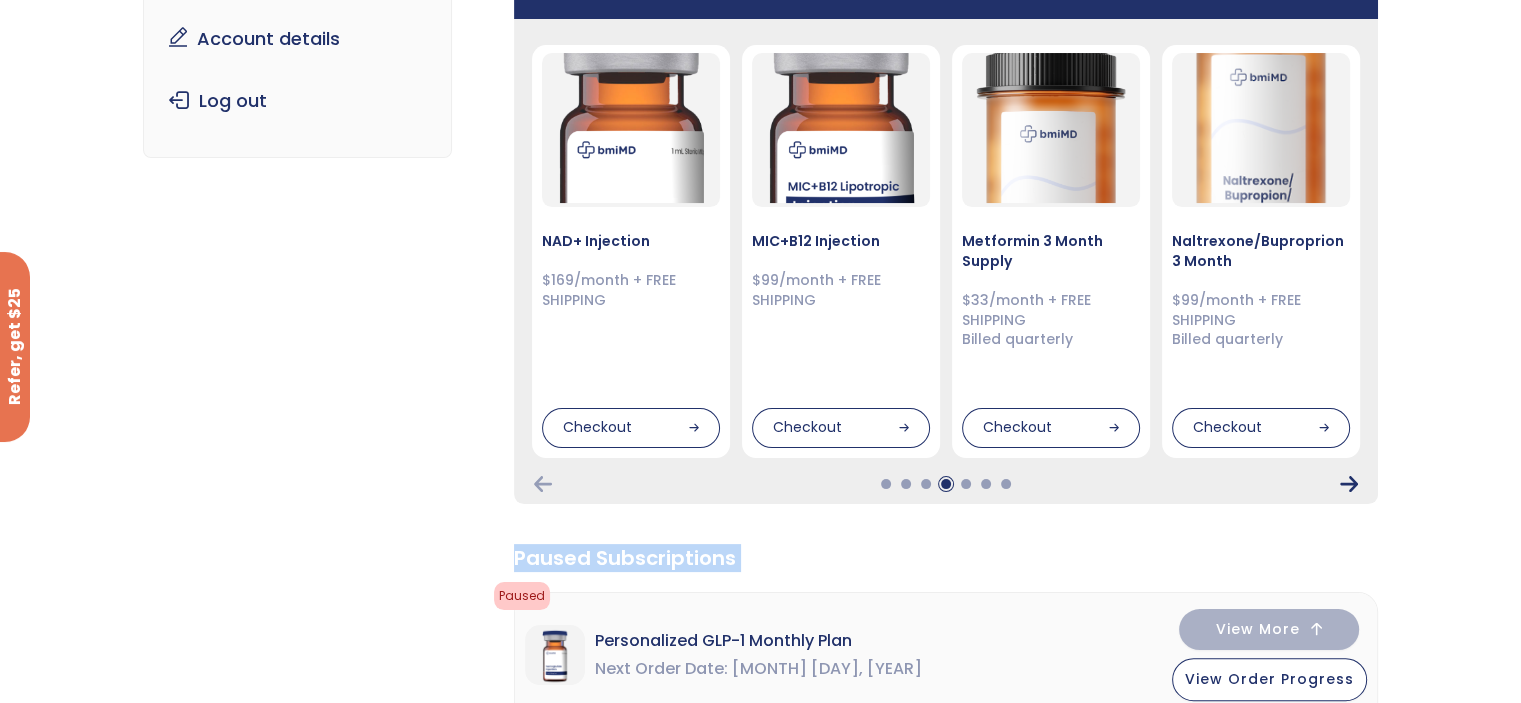 click 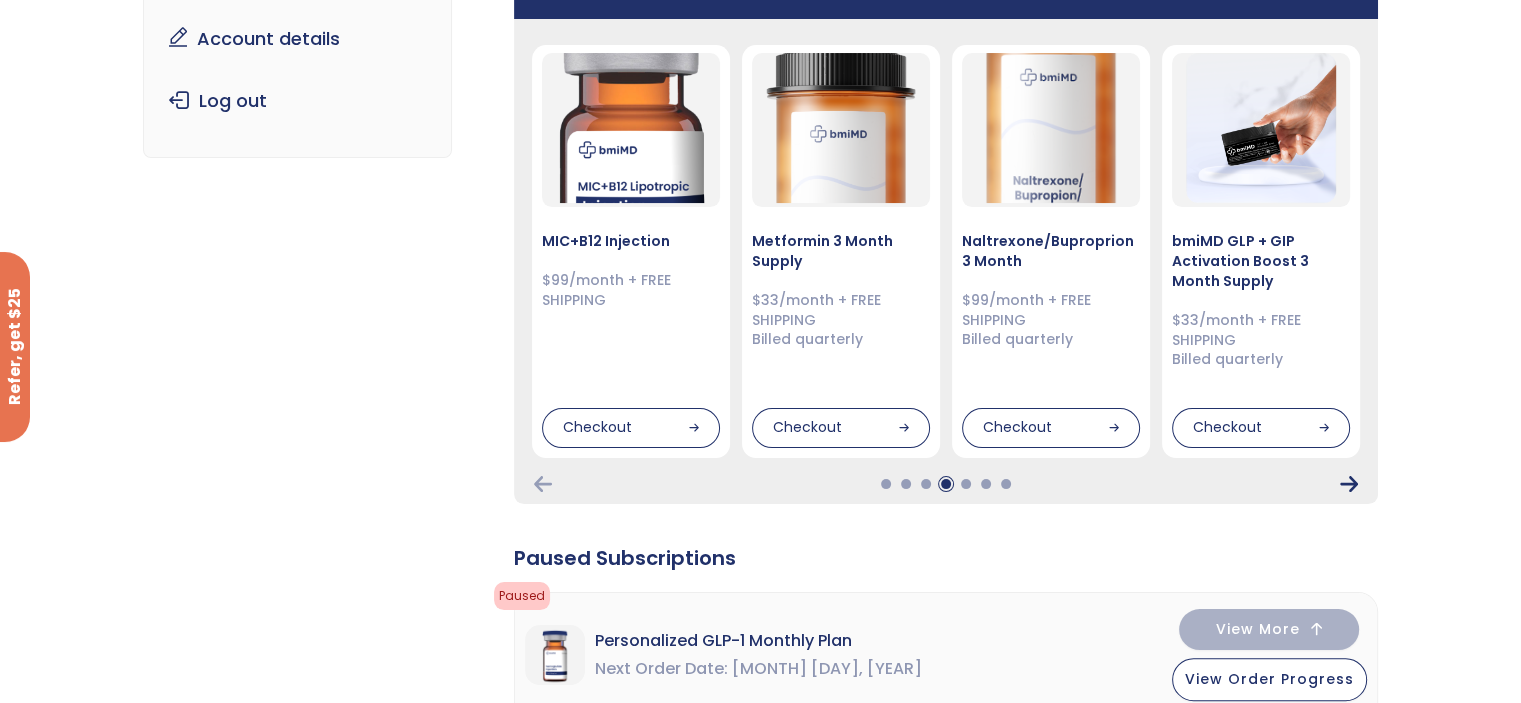 click 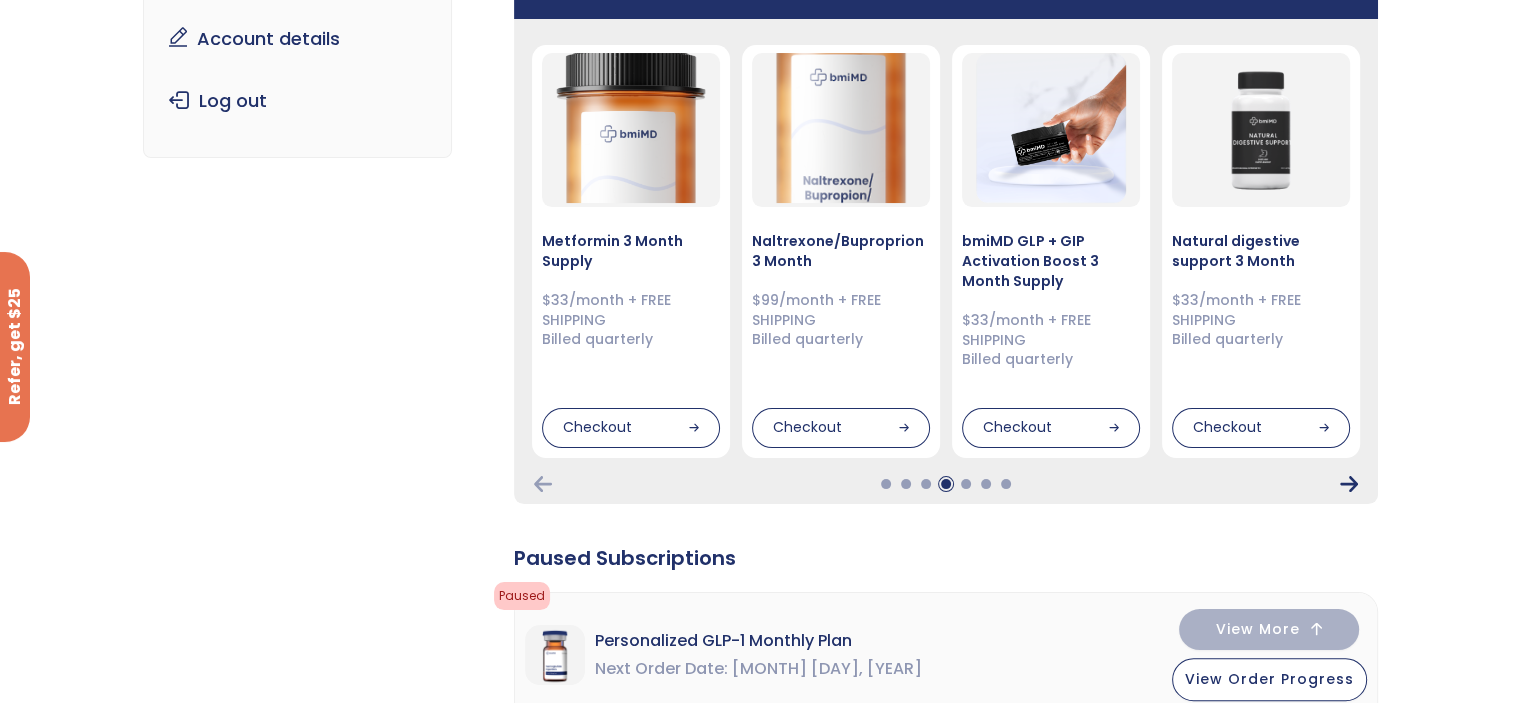 click 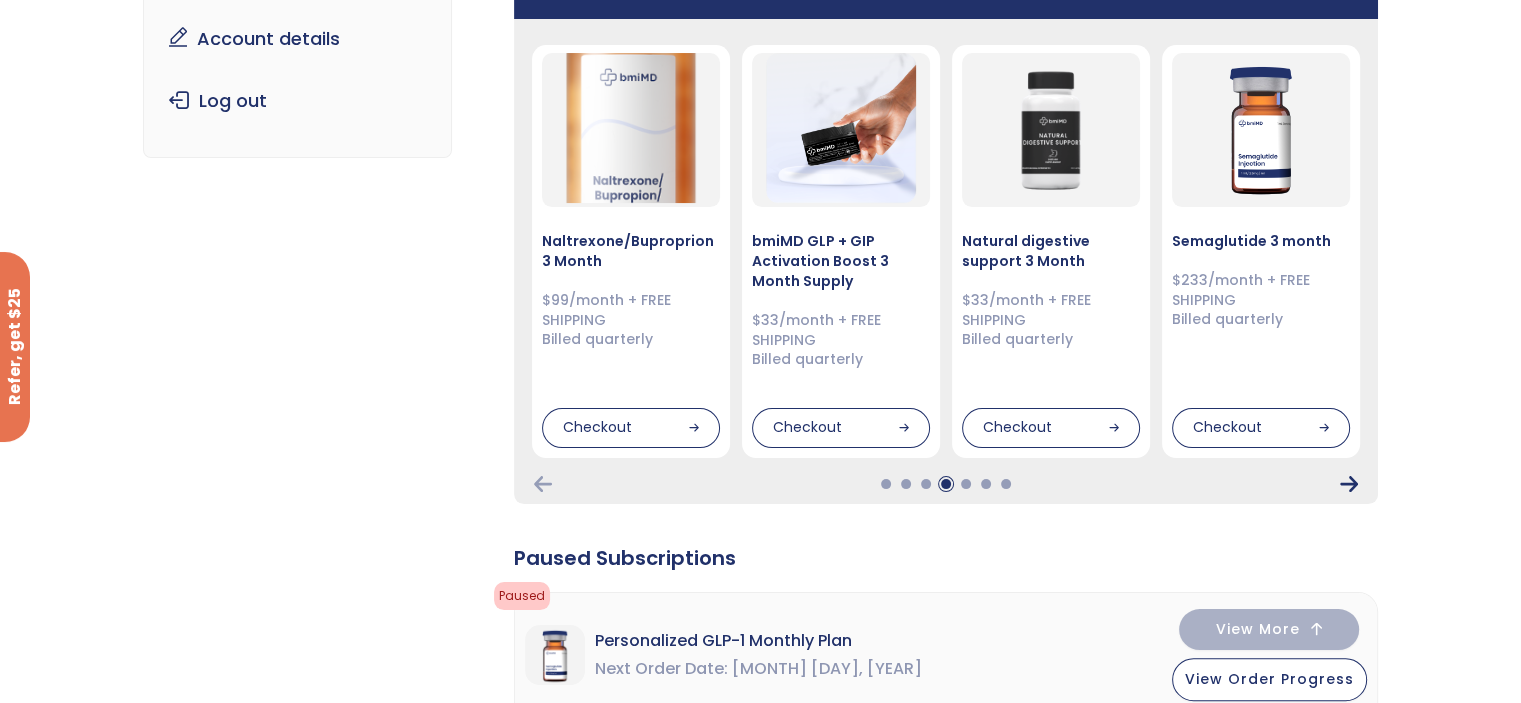 click 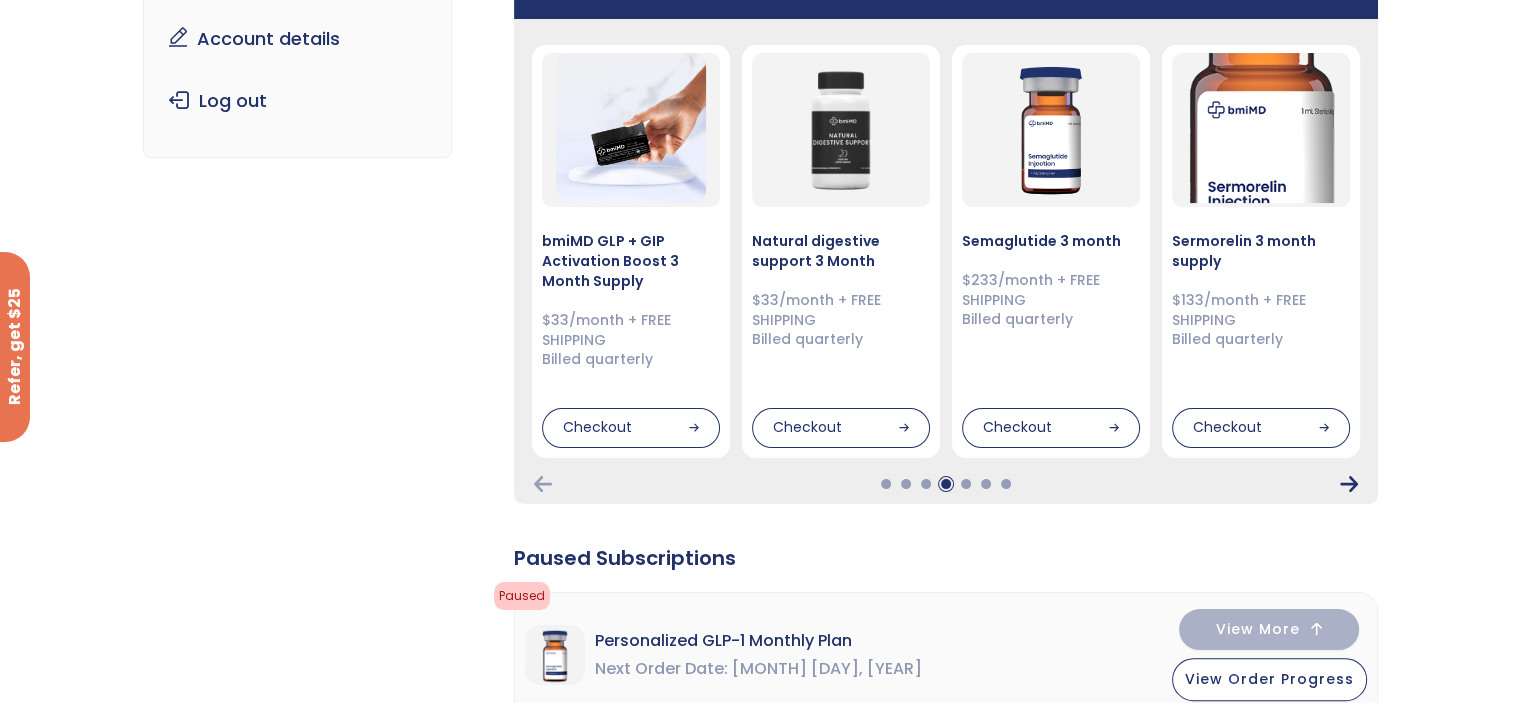 click 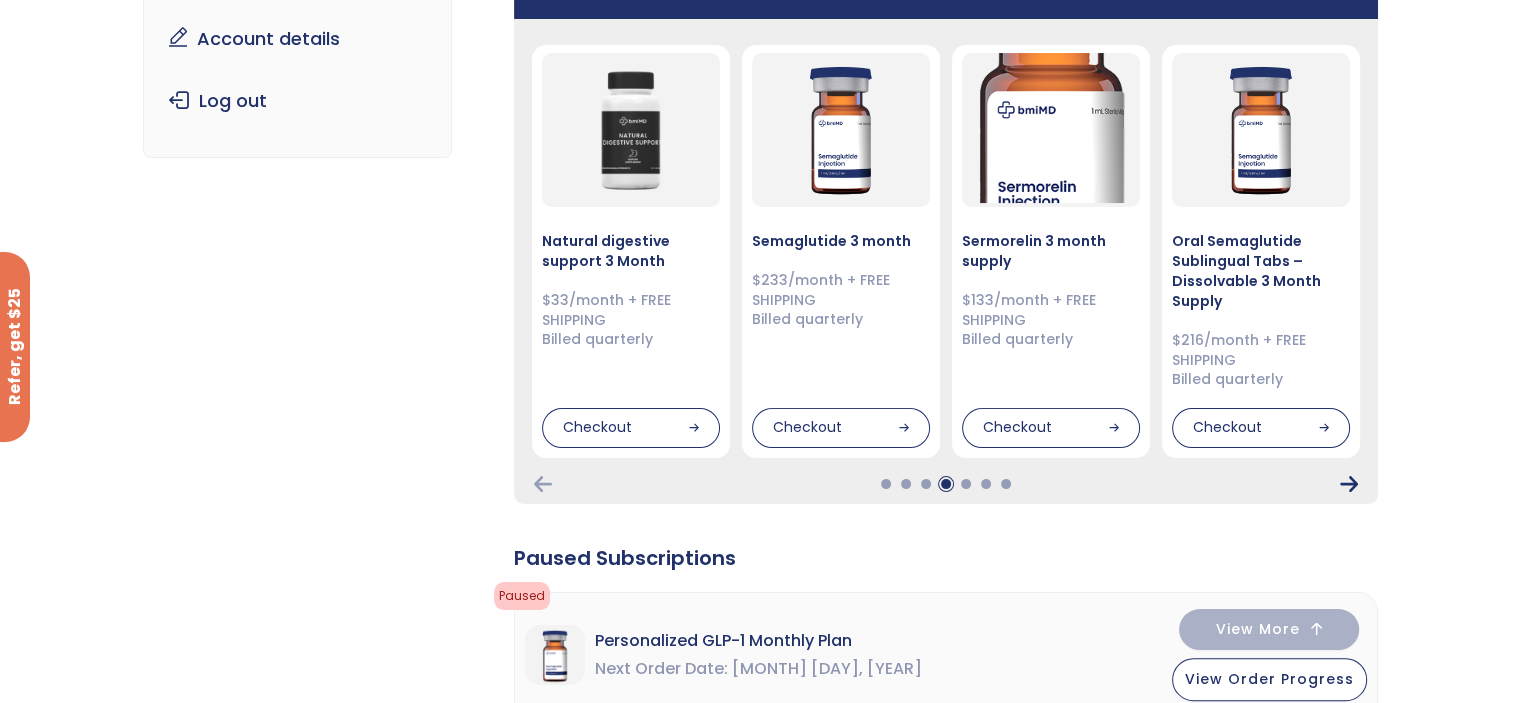 click 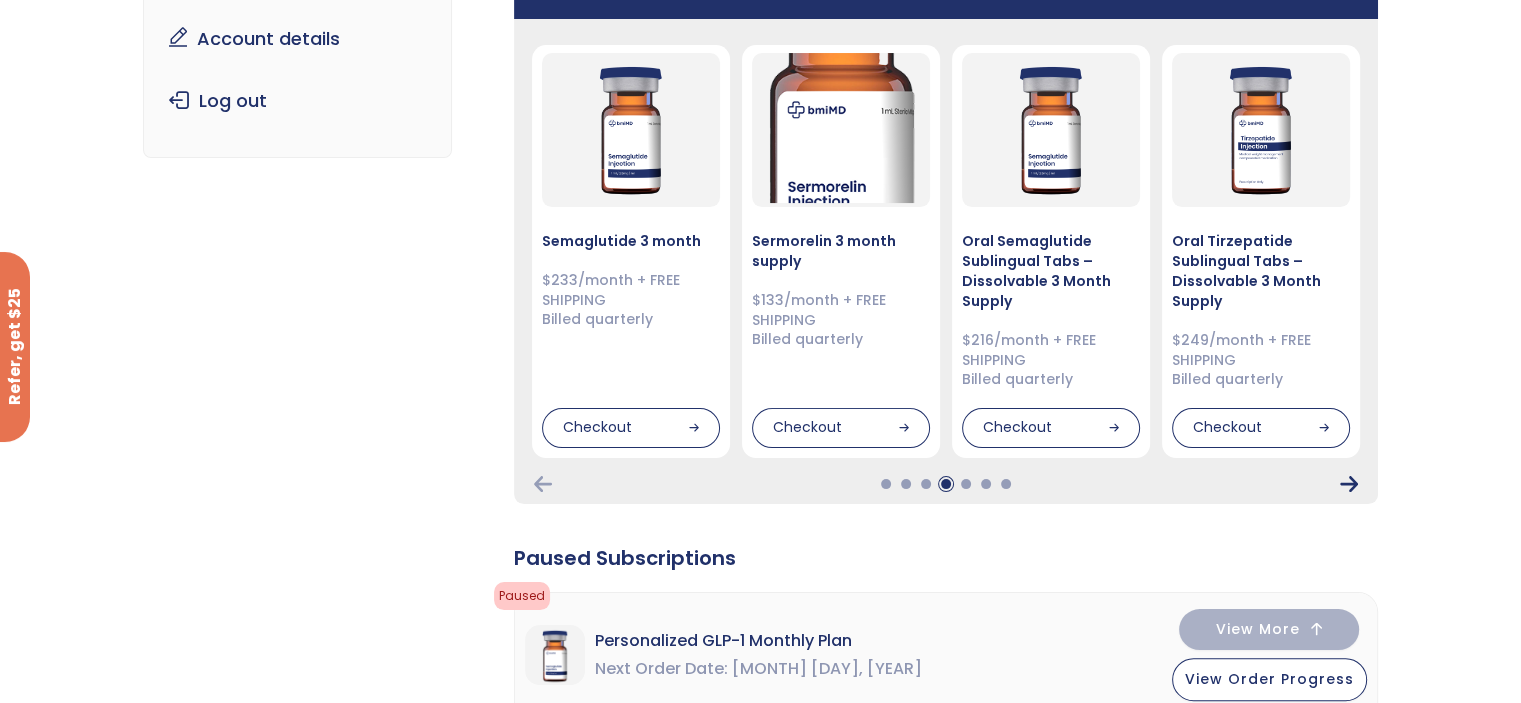 click 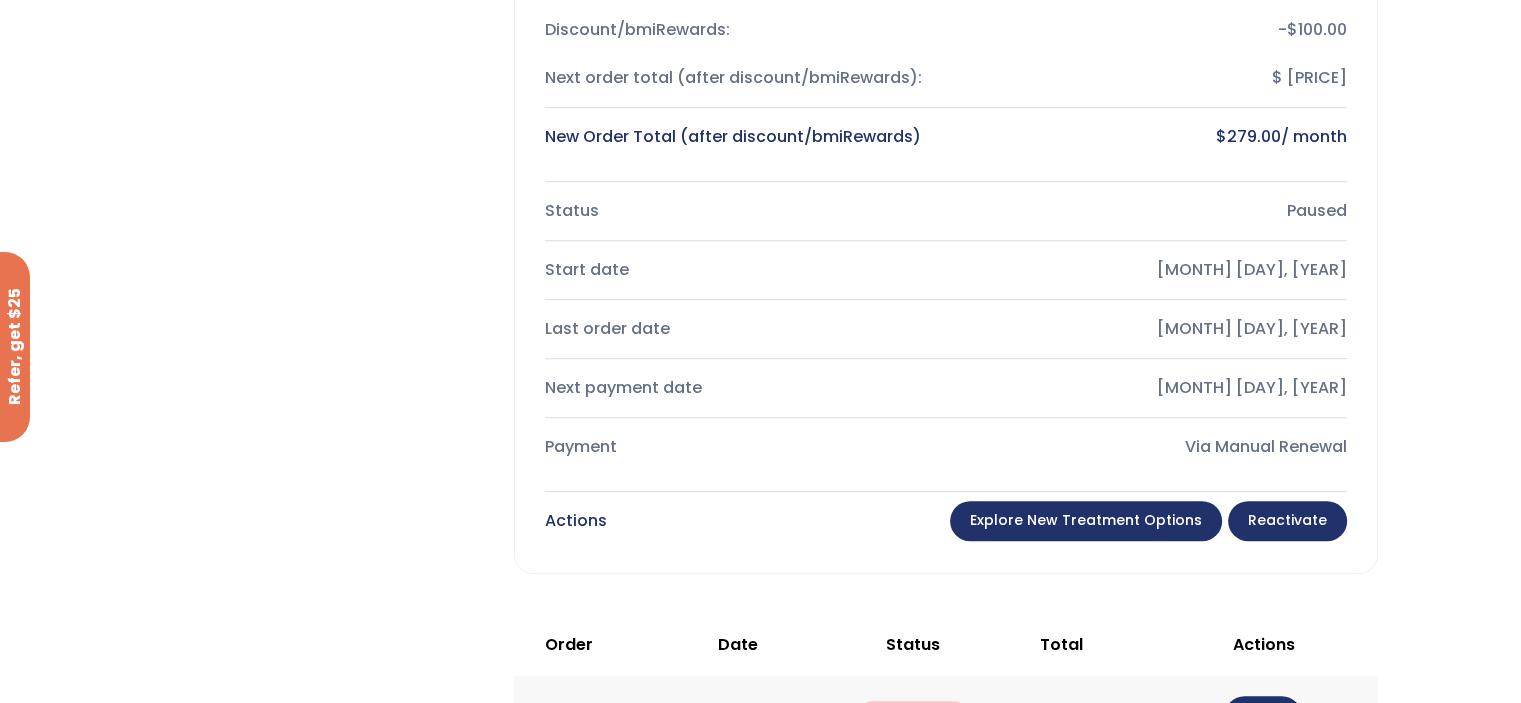 scroll, scrollTop: 1200, scrollLeft: 0, axis: vertical 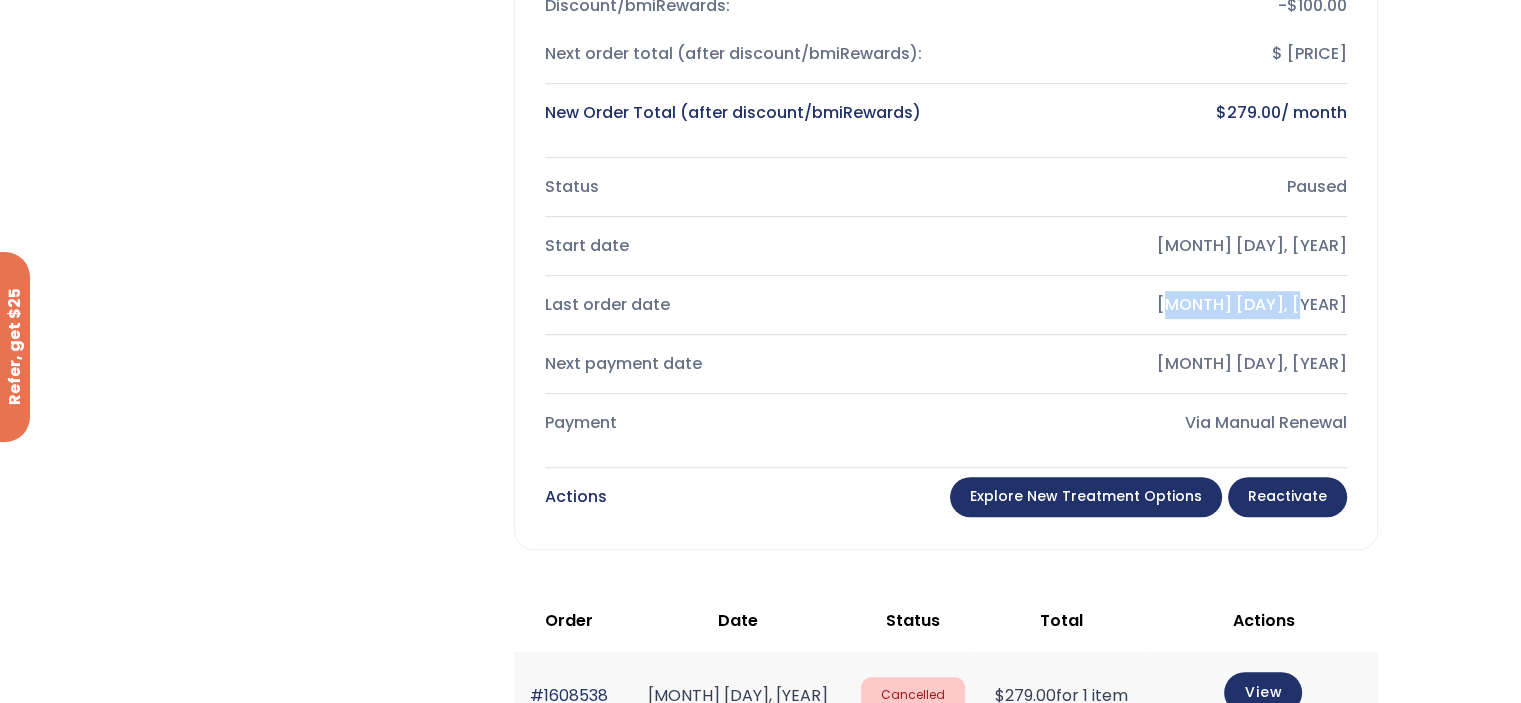 drag, startPoint x: 1220, startPoint y: 303, endPoint x: 1368, endPoint y: 295, distance: 148.21606 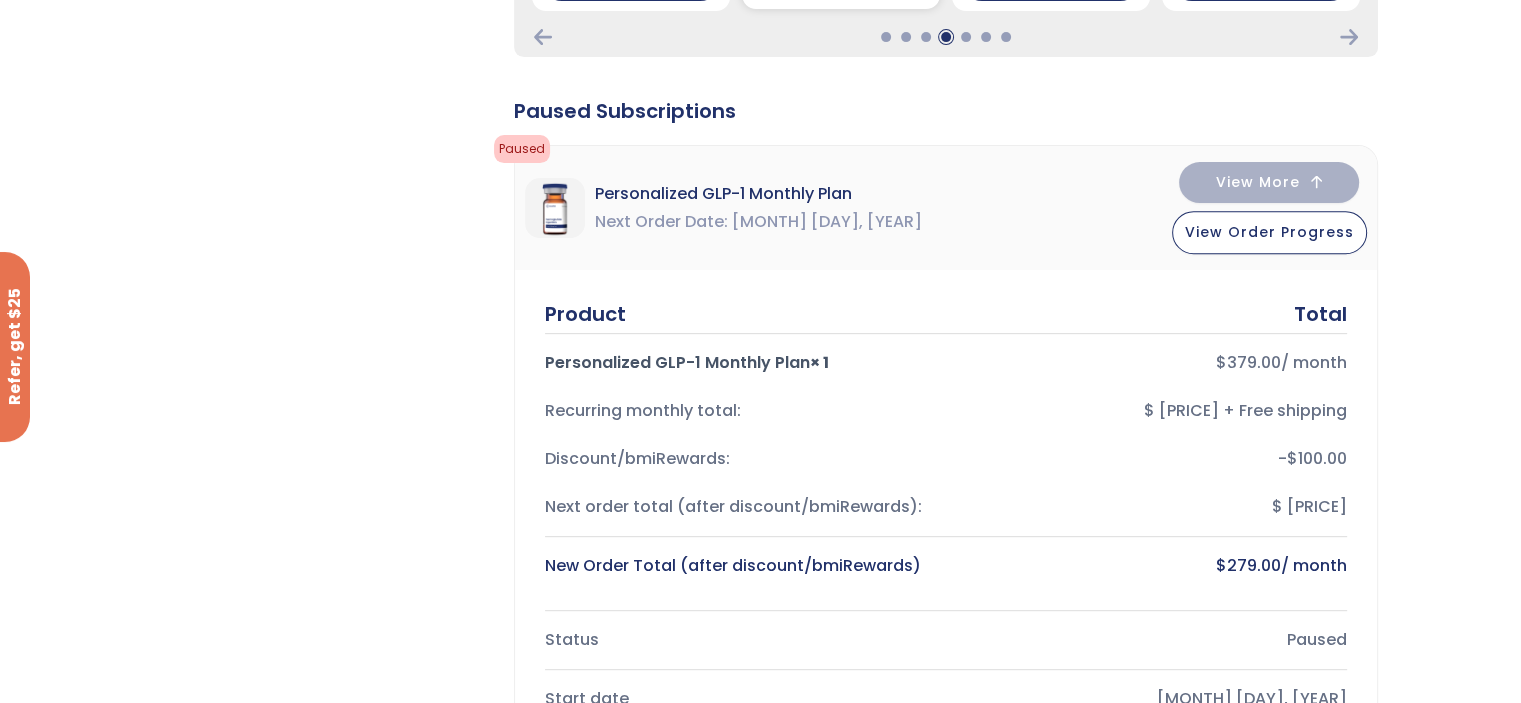 scroll, scrollTop: 500, scrollLeft: 0, axis: vertical 